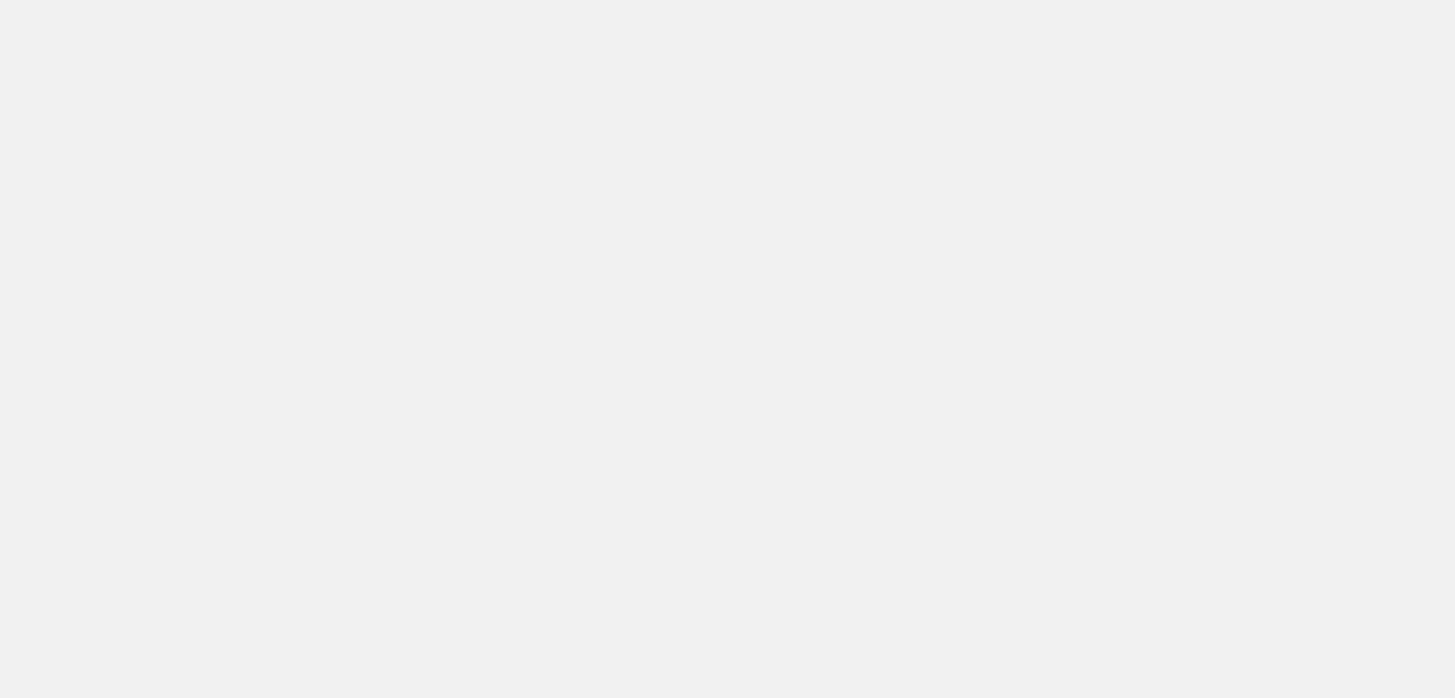 scroll, scrollTop: 0, scrollLeft: 0, axis: both 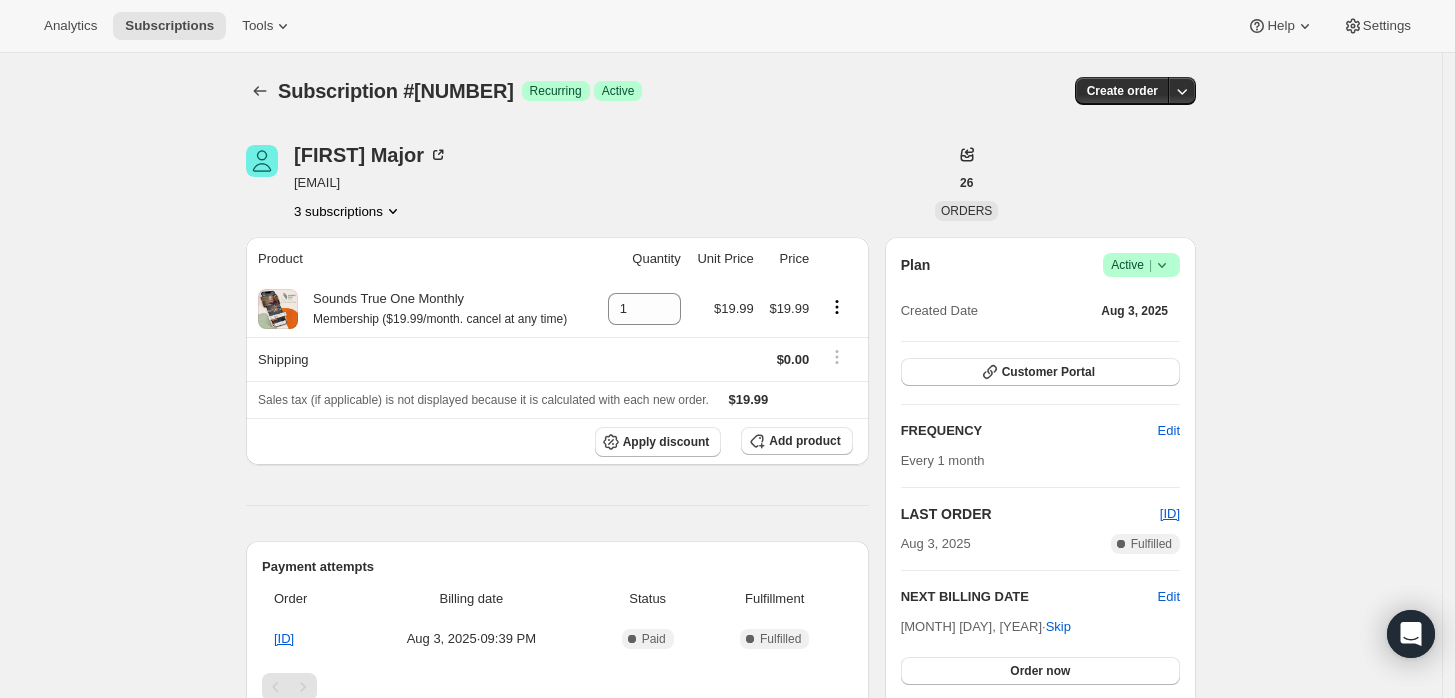 click 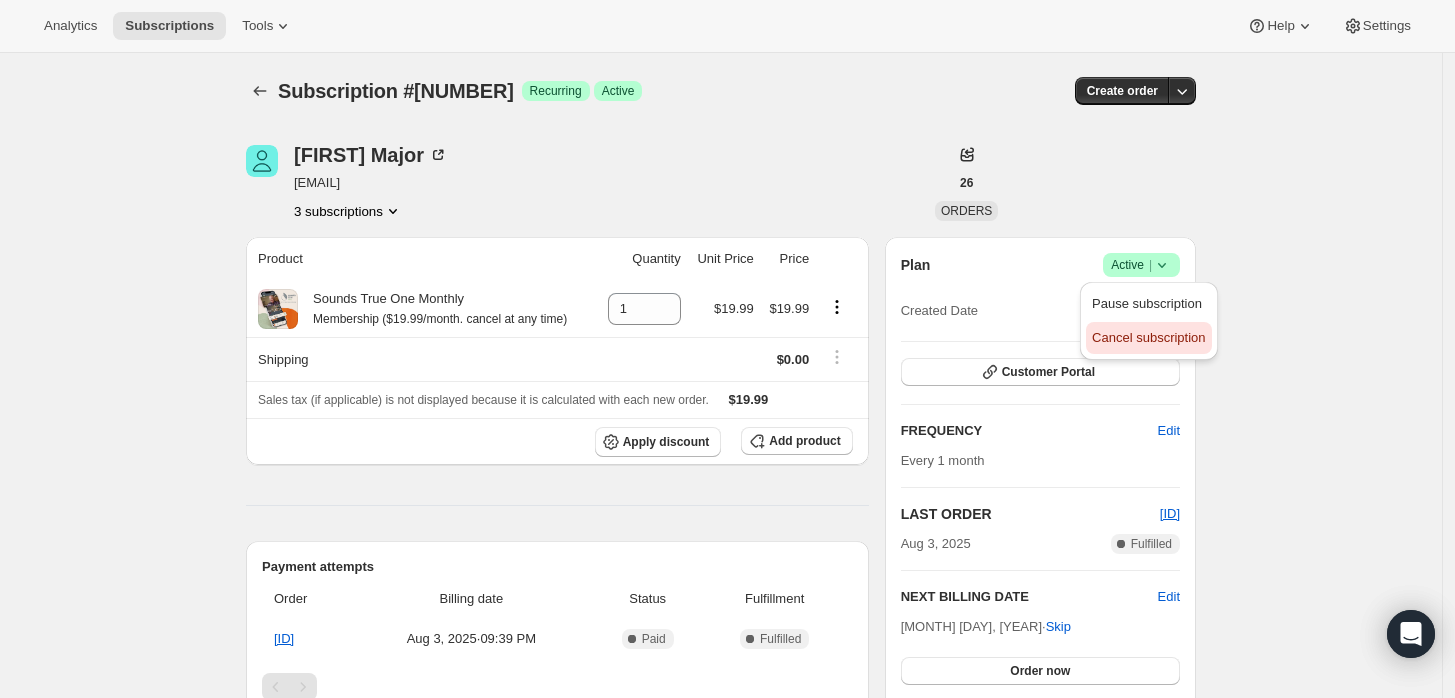 click on "Cancel subscription" at bounding box center [1148, 337] 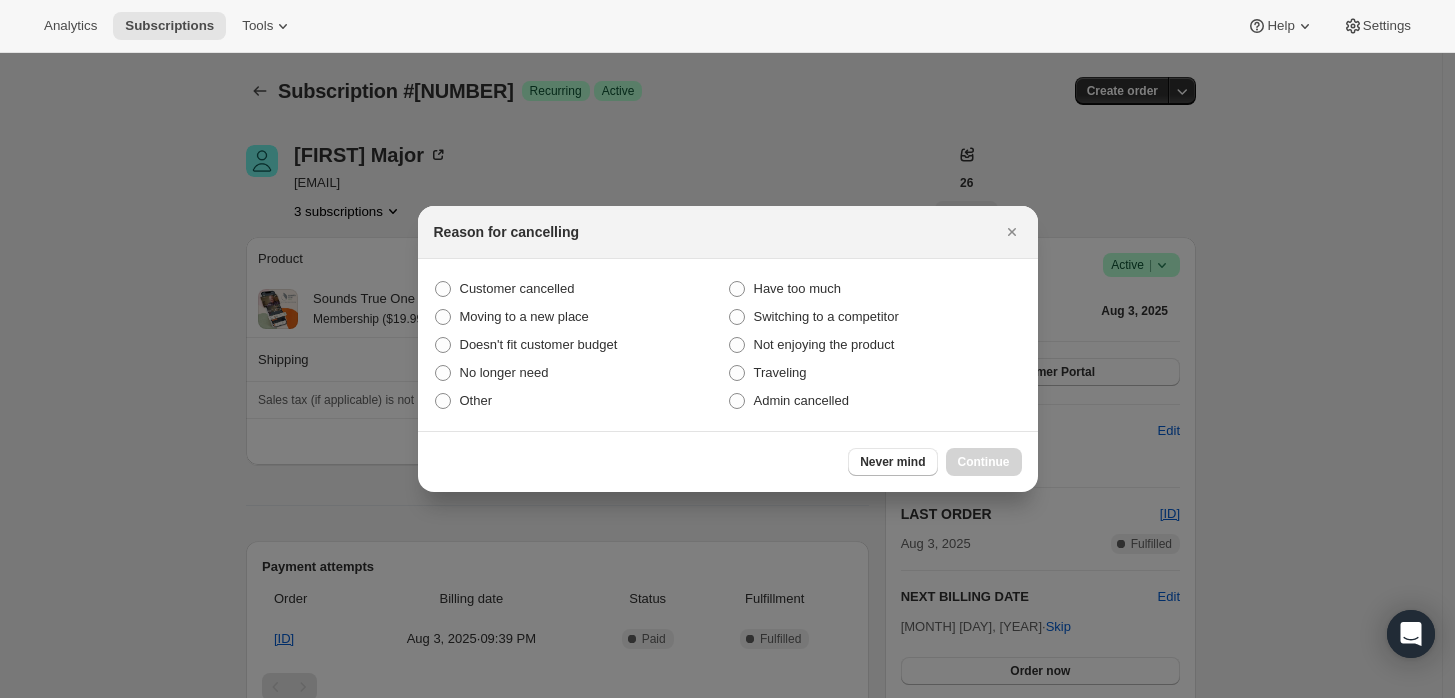 click on "Customer cancelled Have too much Moving to a new place Switching to a competitor Doesn't fit customer budget Not enjoying the product No longer need Traveling Other Admin cancelled" at bounding box center [728, 345] 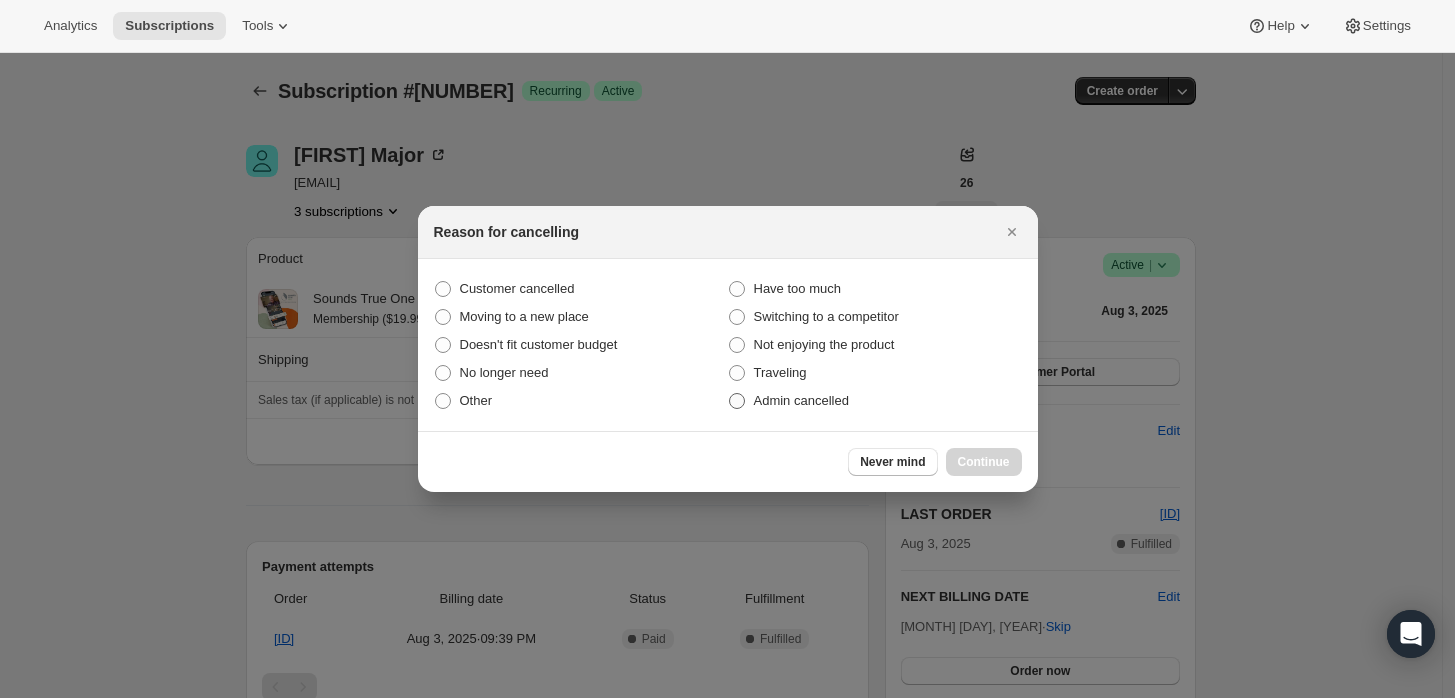 click on "Admin cancelled" at bounding box center (801, 400) 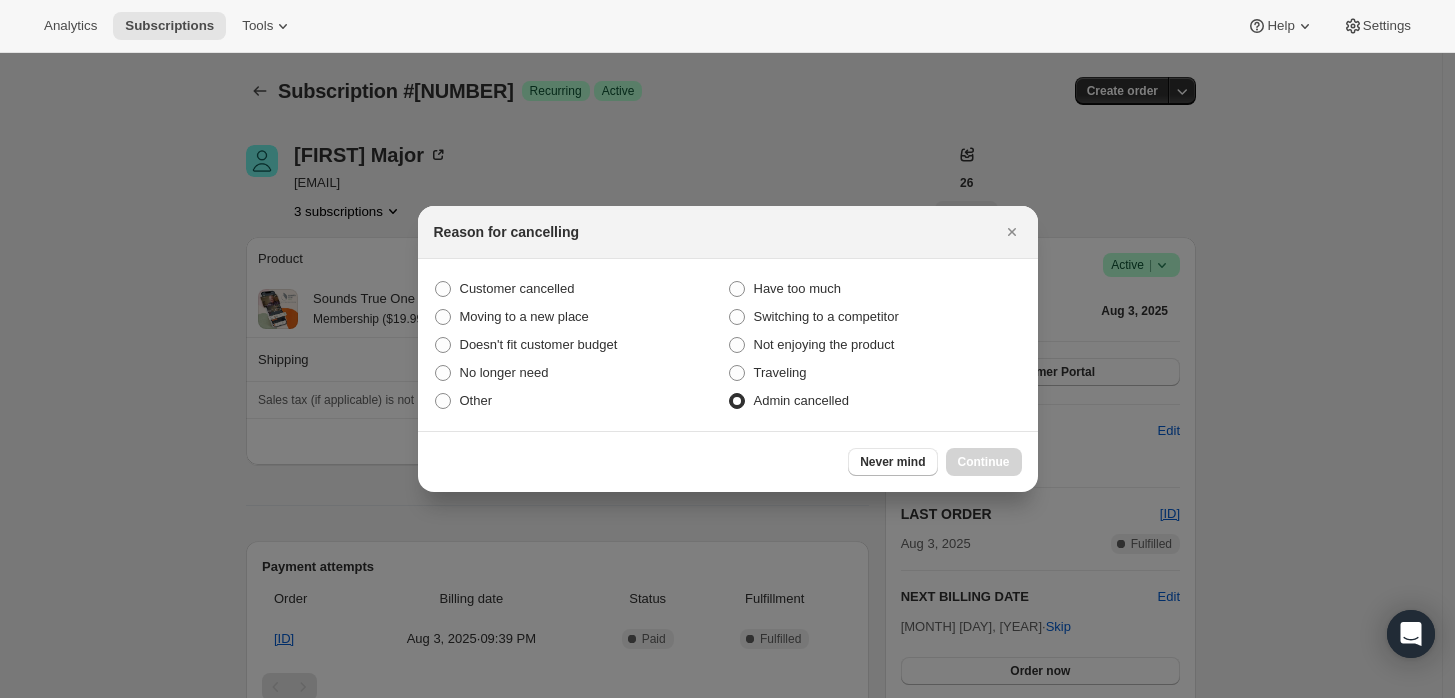 radio on "true" 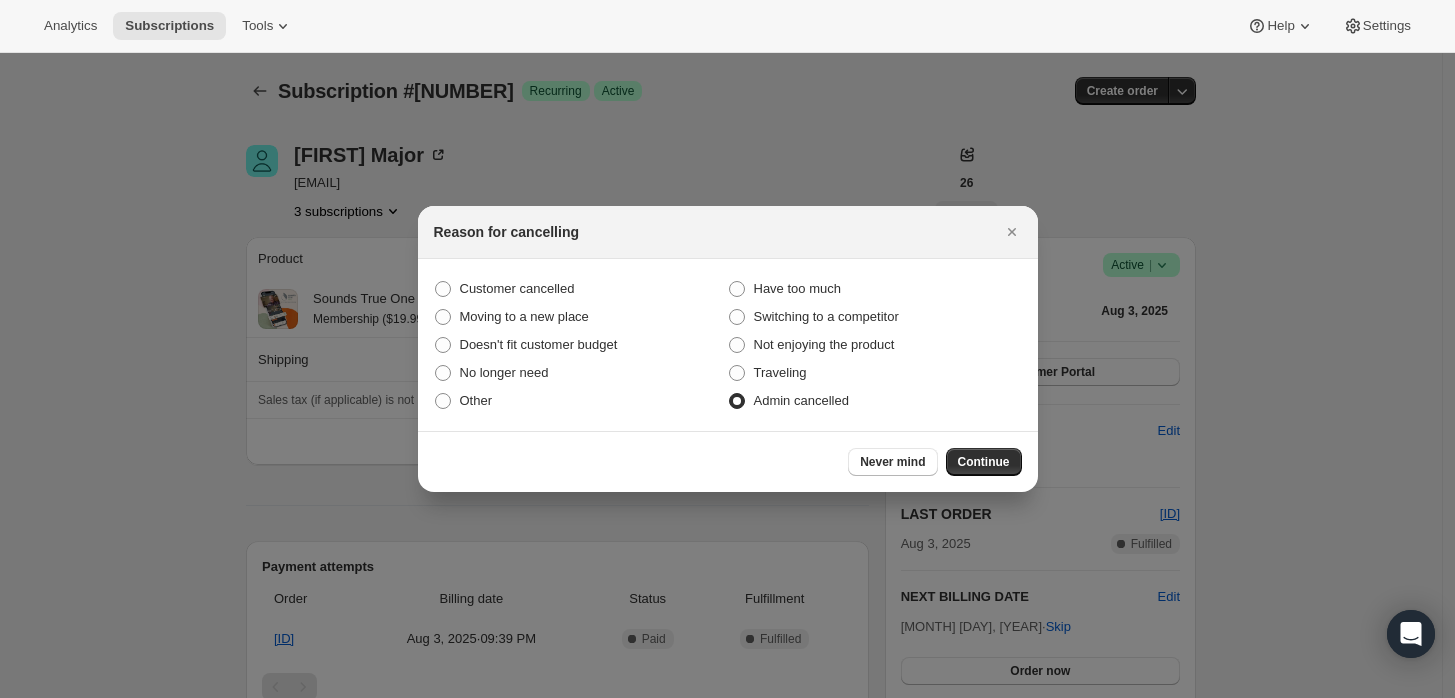 drag, startPoint x: 1001, startPoint y: 447, endPoint x: 992, endPoint y: 455, distance: 12.0415945 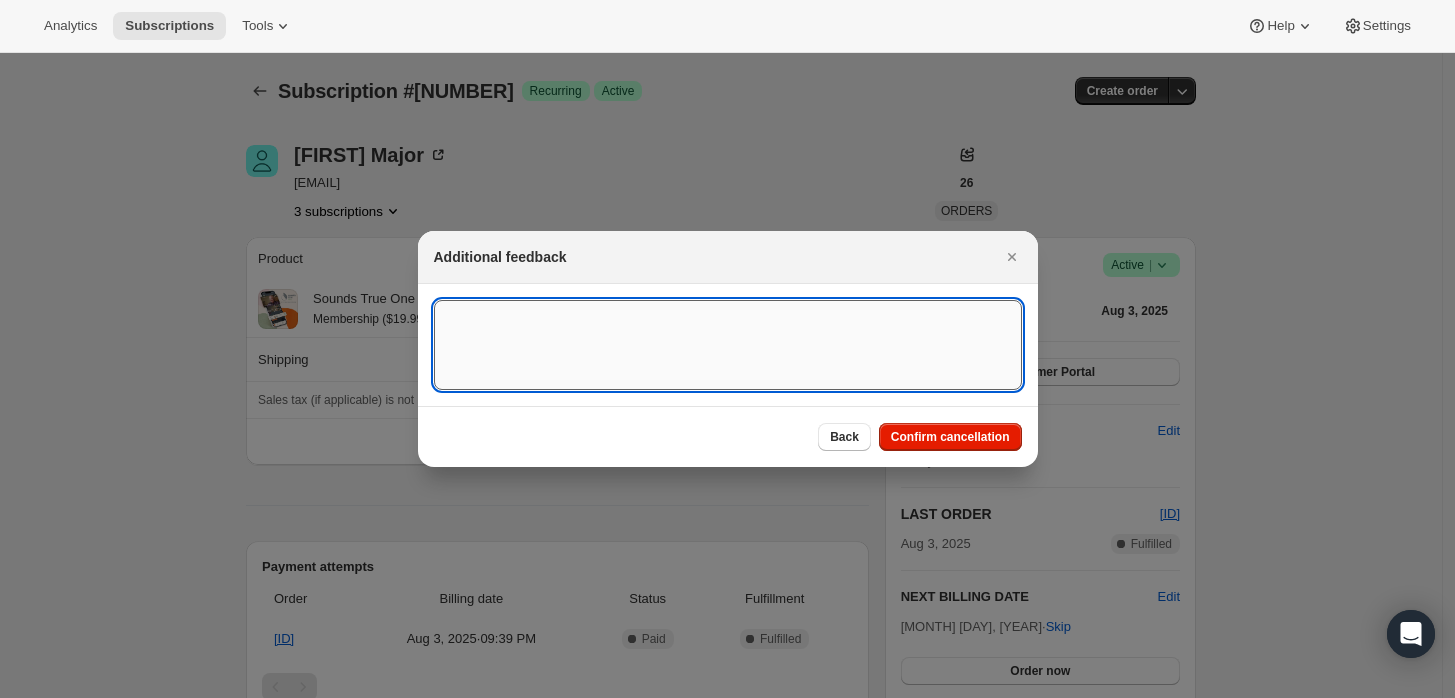 click at bounding box center (728, 345) 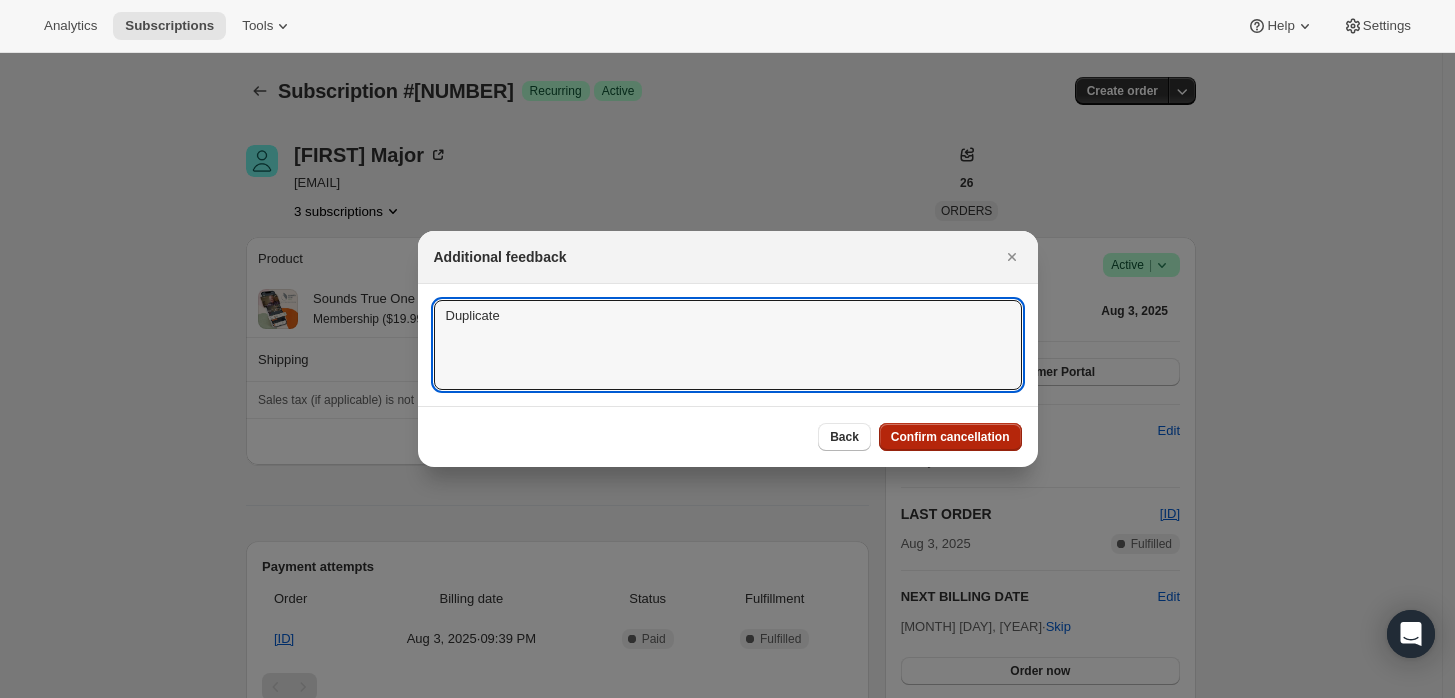 type on "Duplicate" 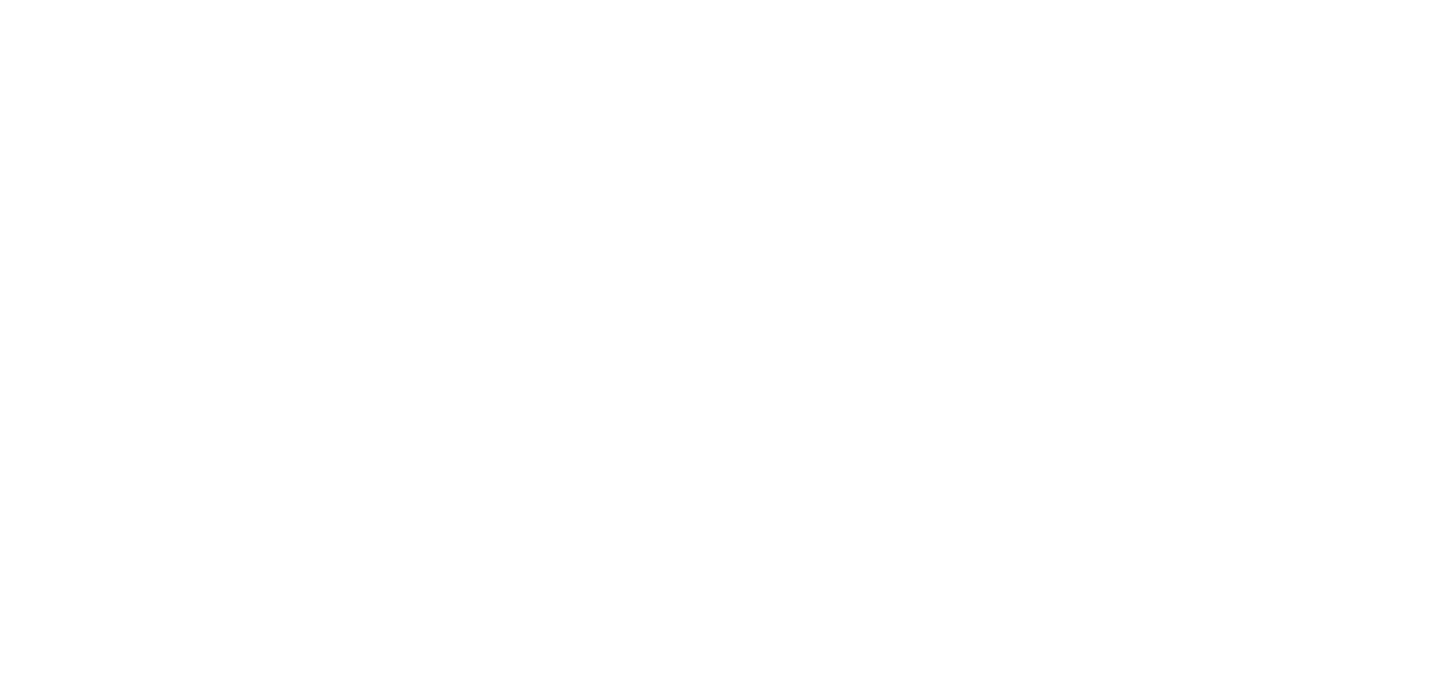 scroll, scrollTop: 0, scrollLeft: 0, axis: both 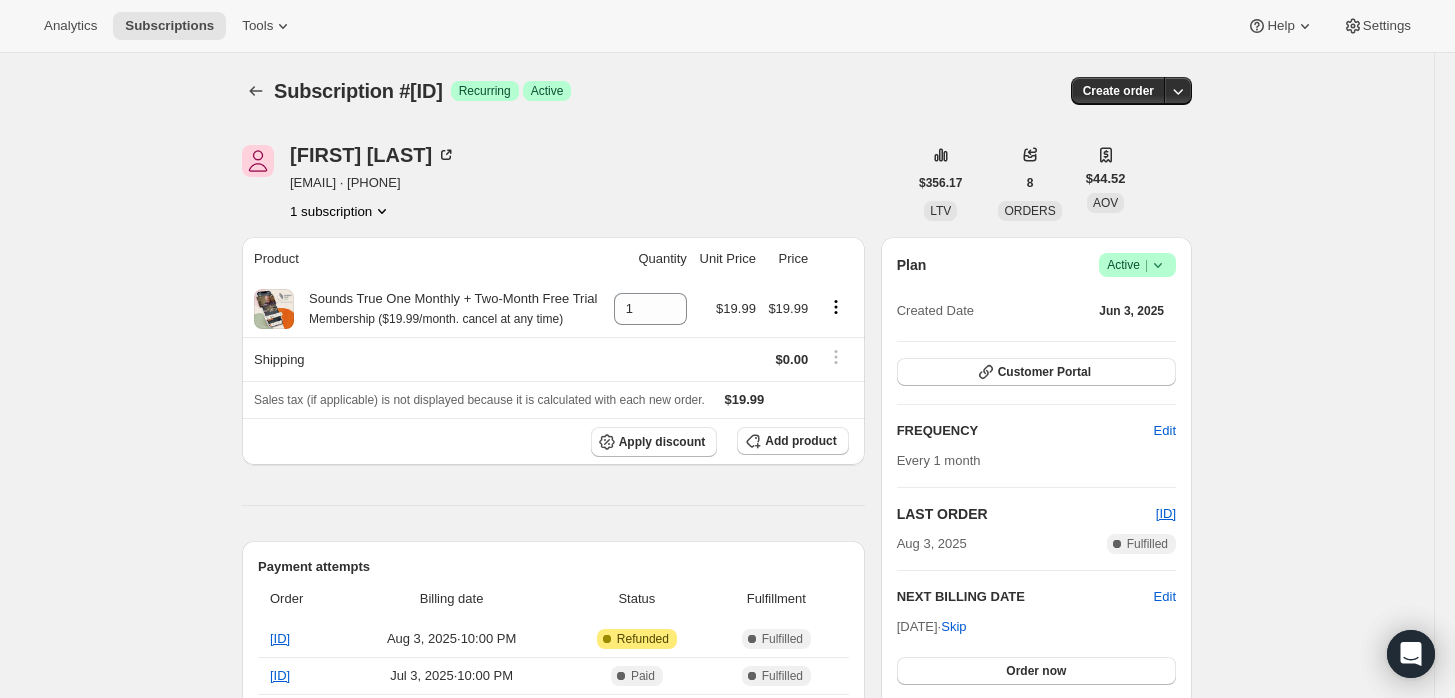 click 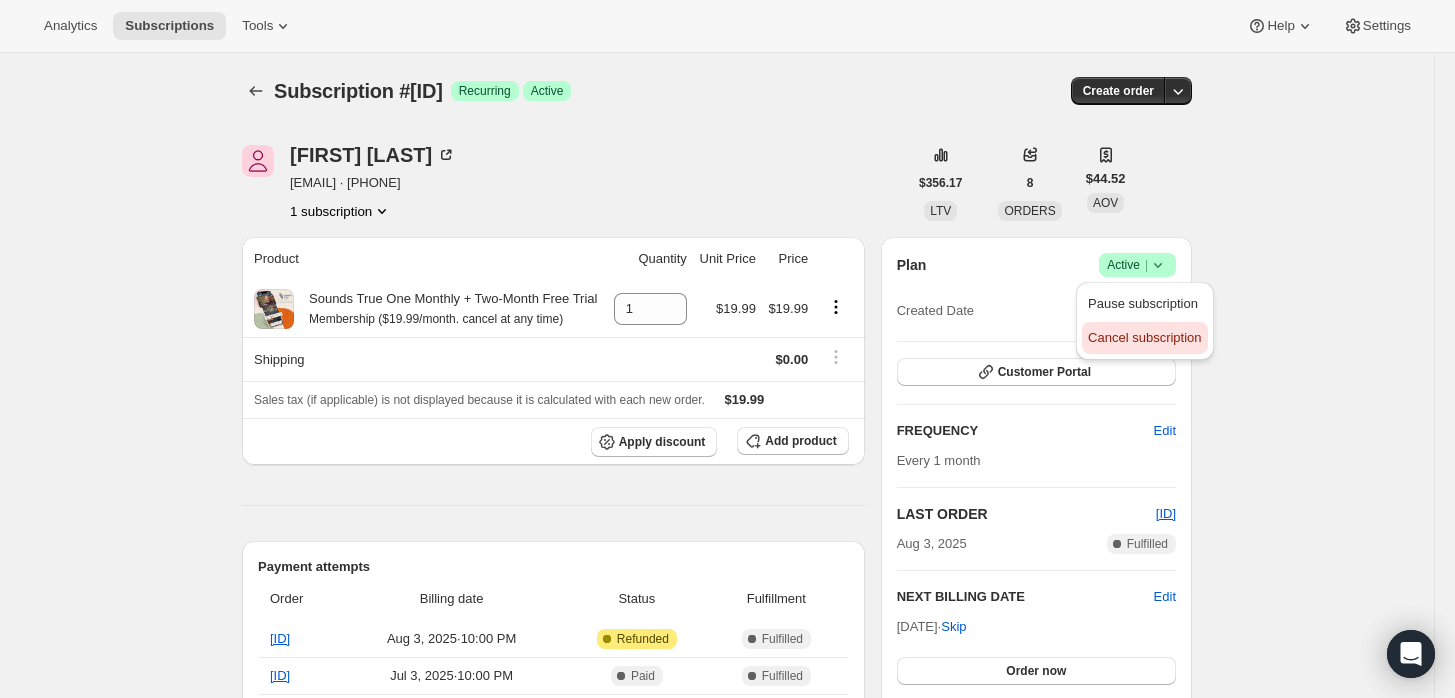 click on "Cancel subscription" at bounding box center [1144, 337] 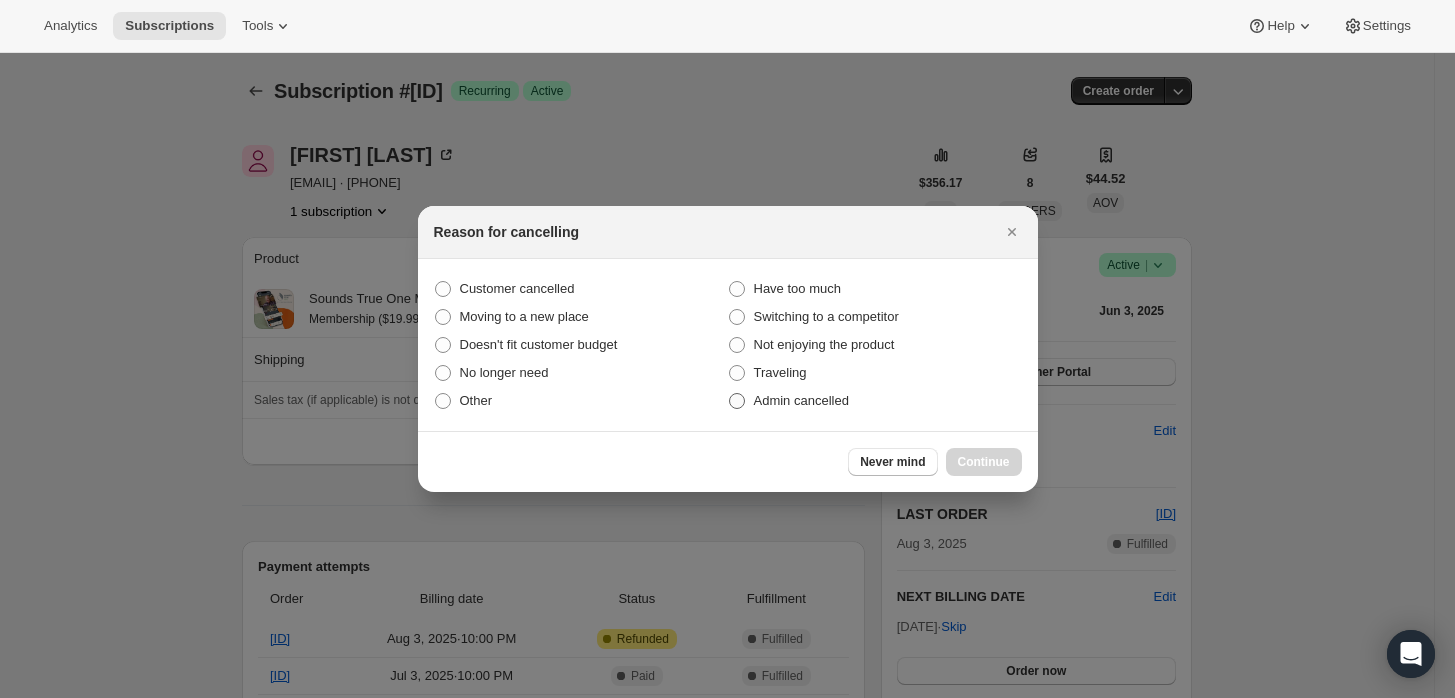 click on "Admin cancelled" at bounding box center [801, 400] 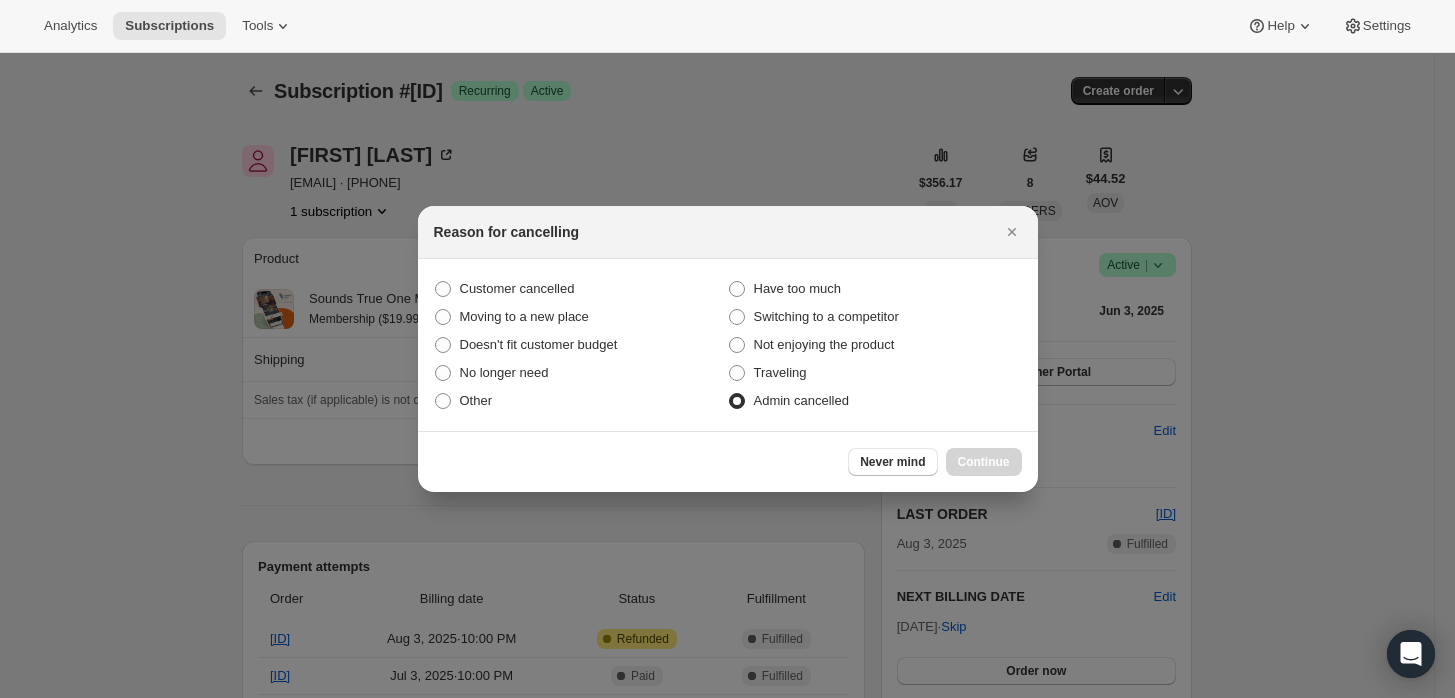 radio on "true" 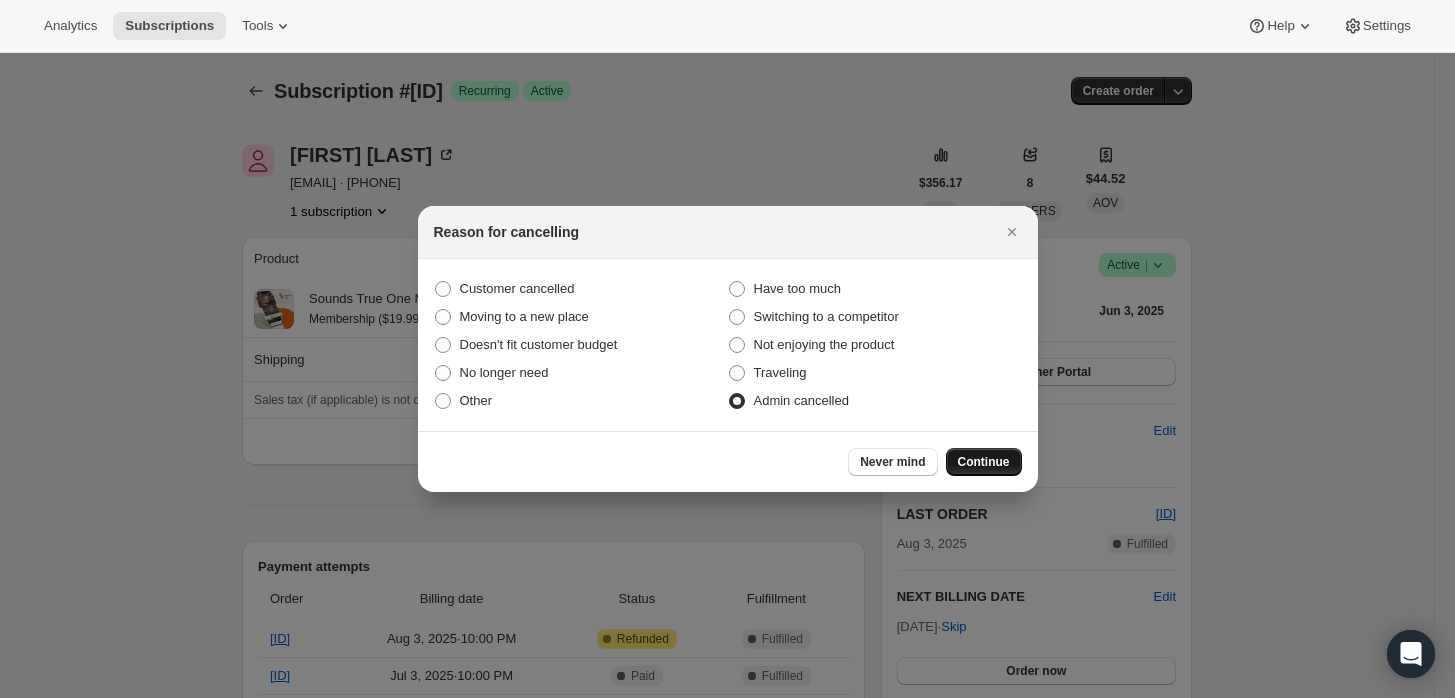 click on "Continue" at bounding box center (984, 462) 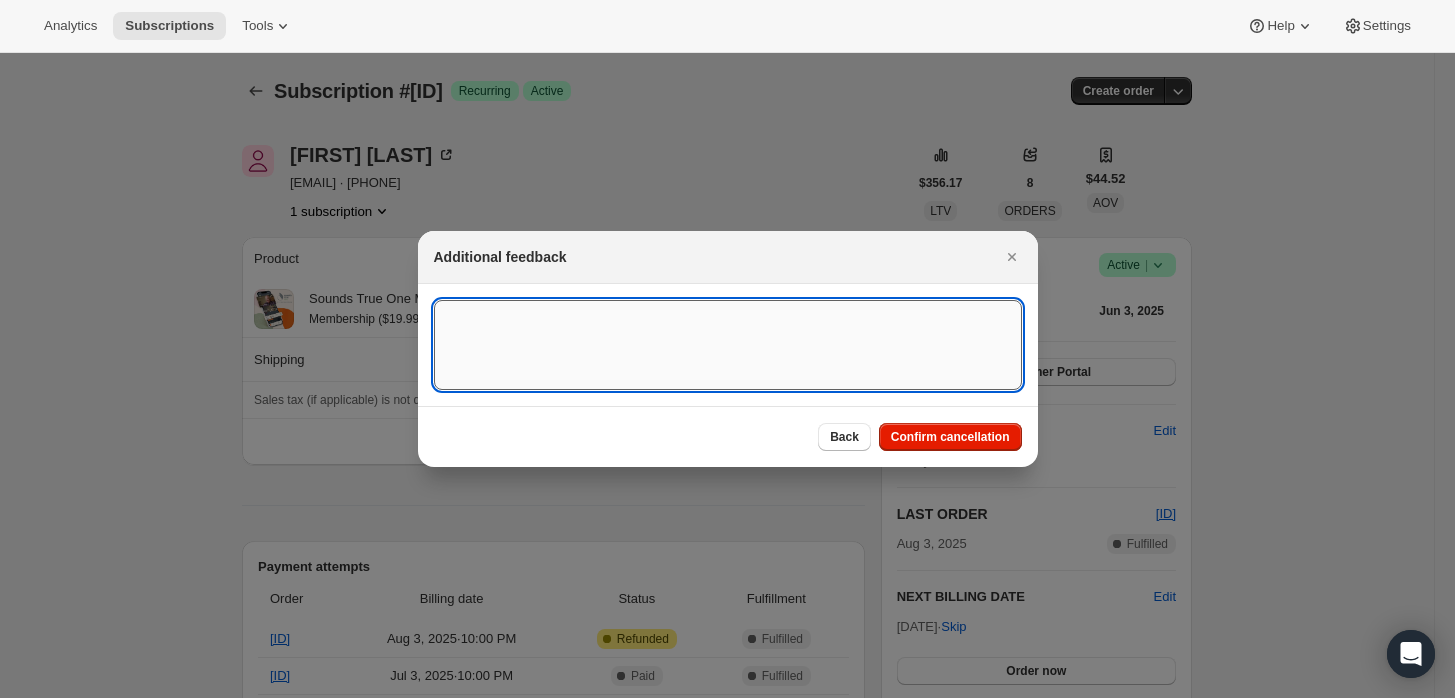 click at bounding box center (728, 345) 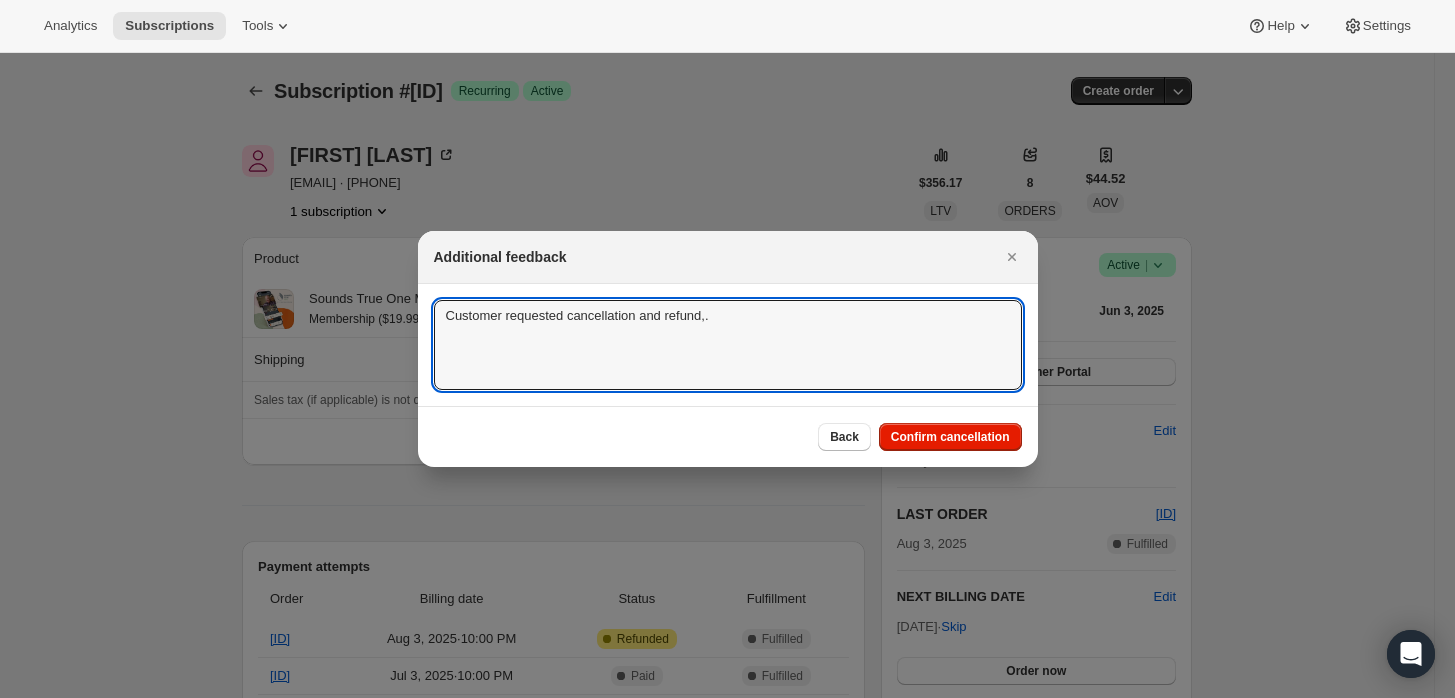type on "Customer requested cancellation and refund,." 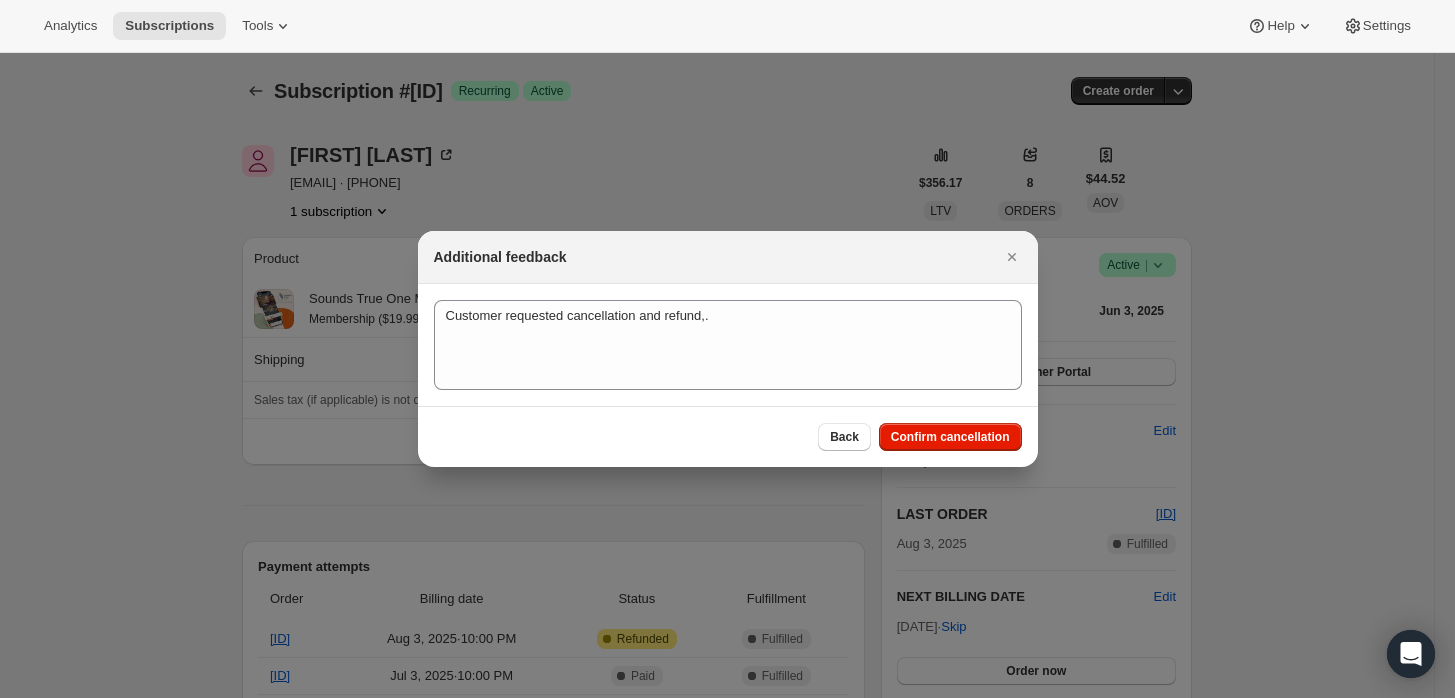 click on "Customer requested cancellation and refund,. Customer requested cancellation and refundundefined." at bounding box center [728, 345] 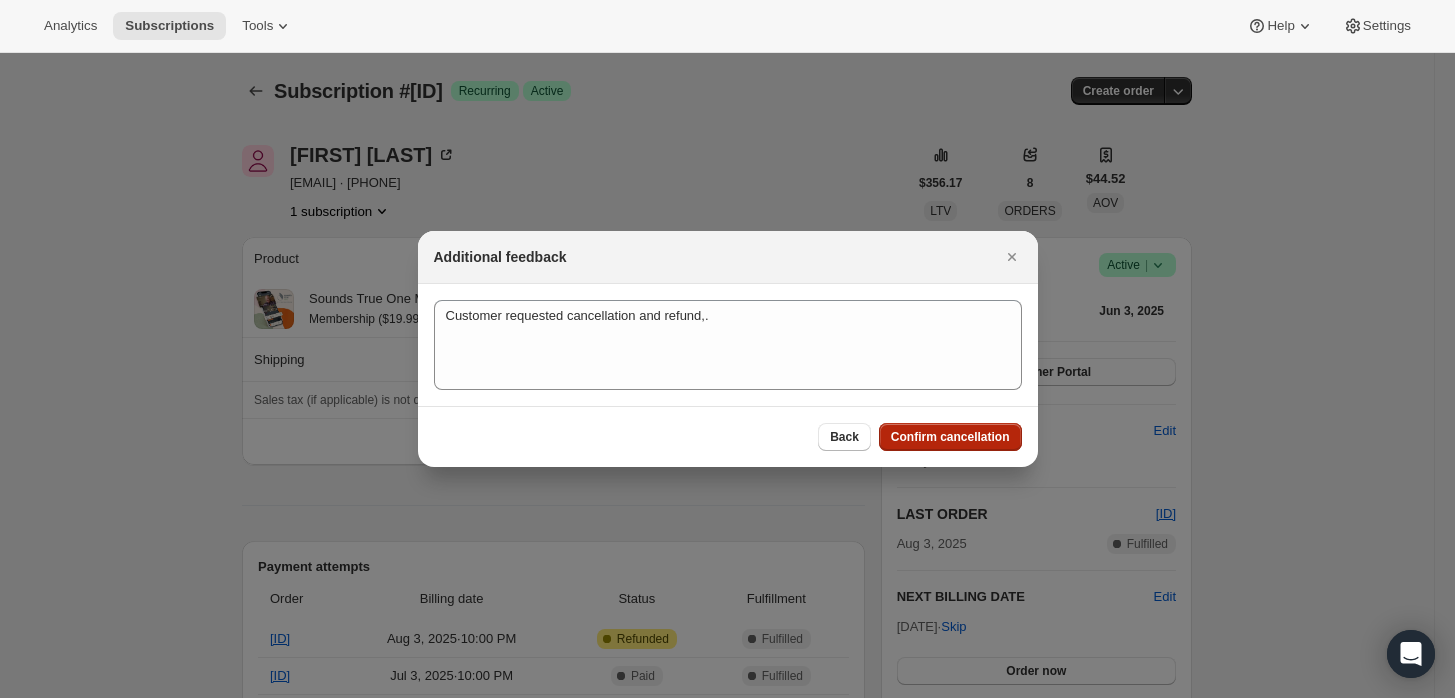 click on "Confirm cancellation" at bounding box center (950, 437) 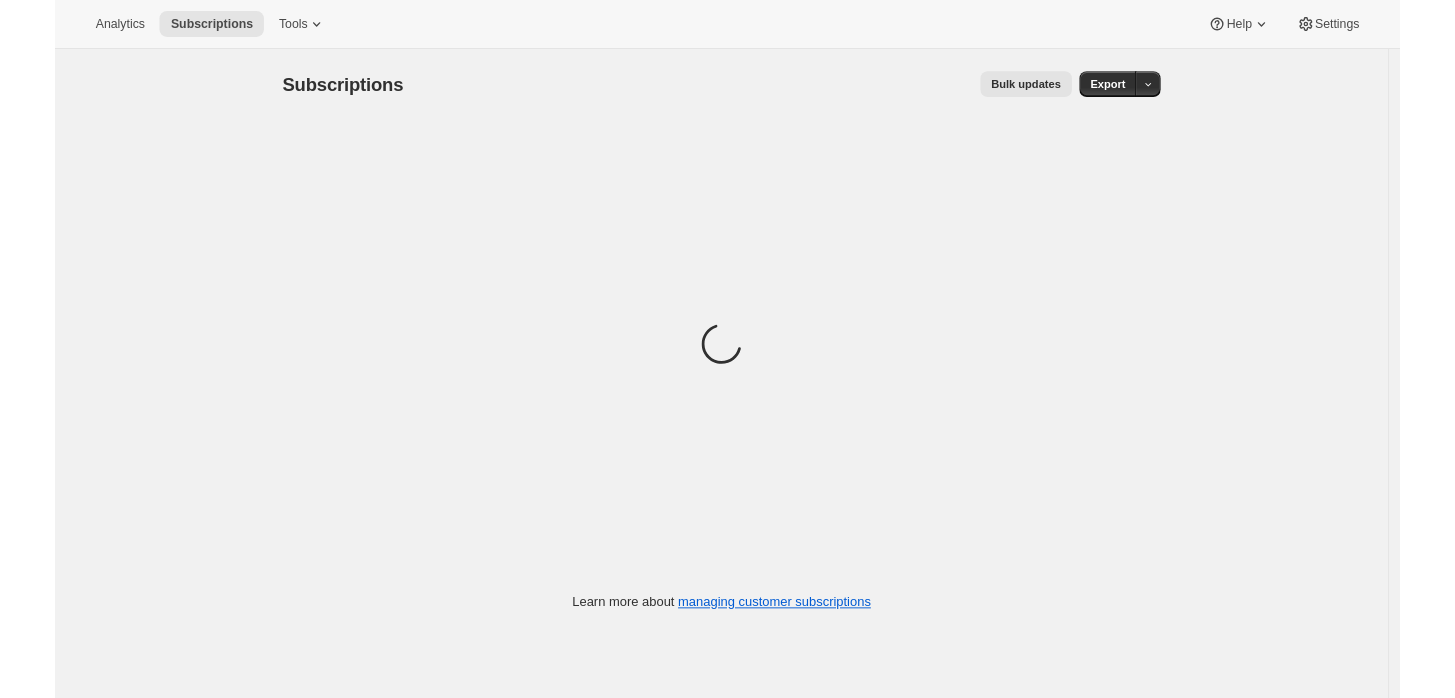 scroll, scrollTop: 0, scrollLeft: 0, axis: both 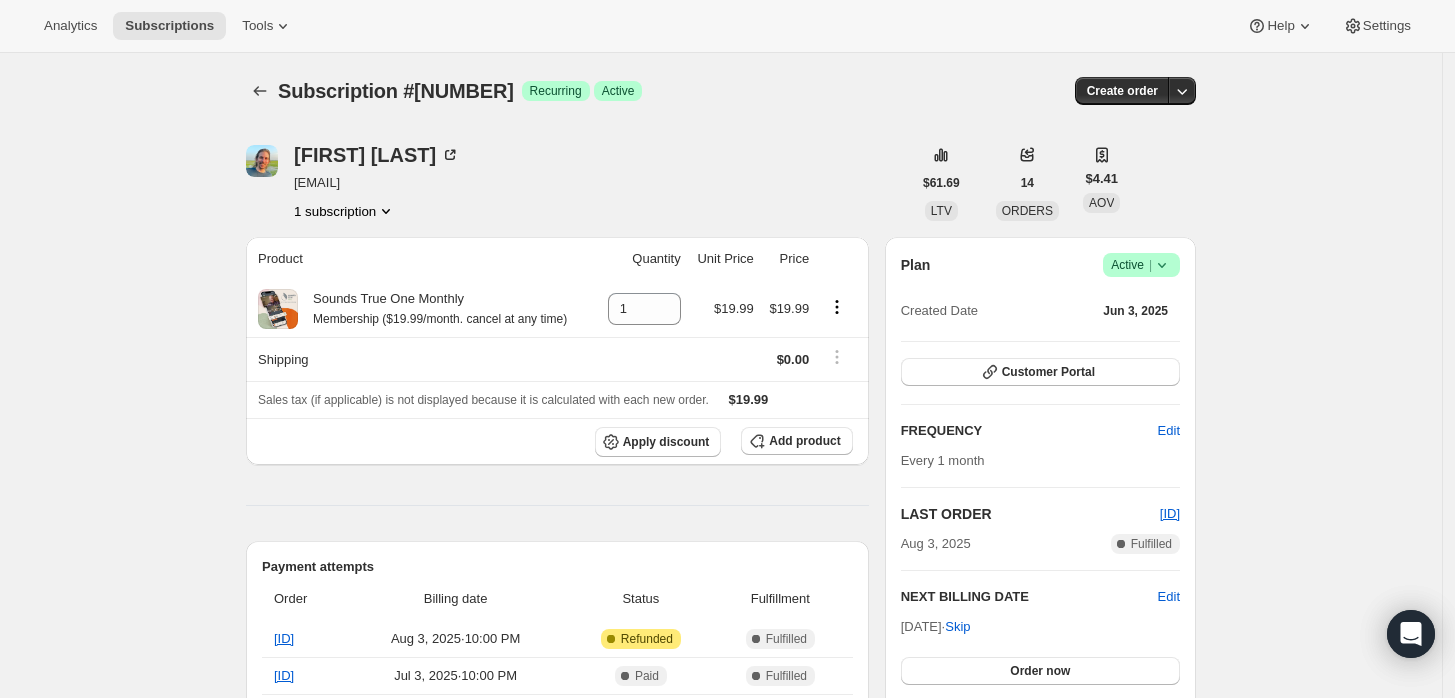 click 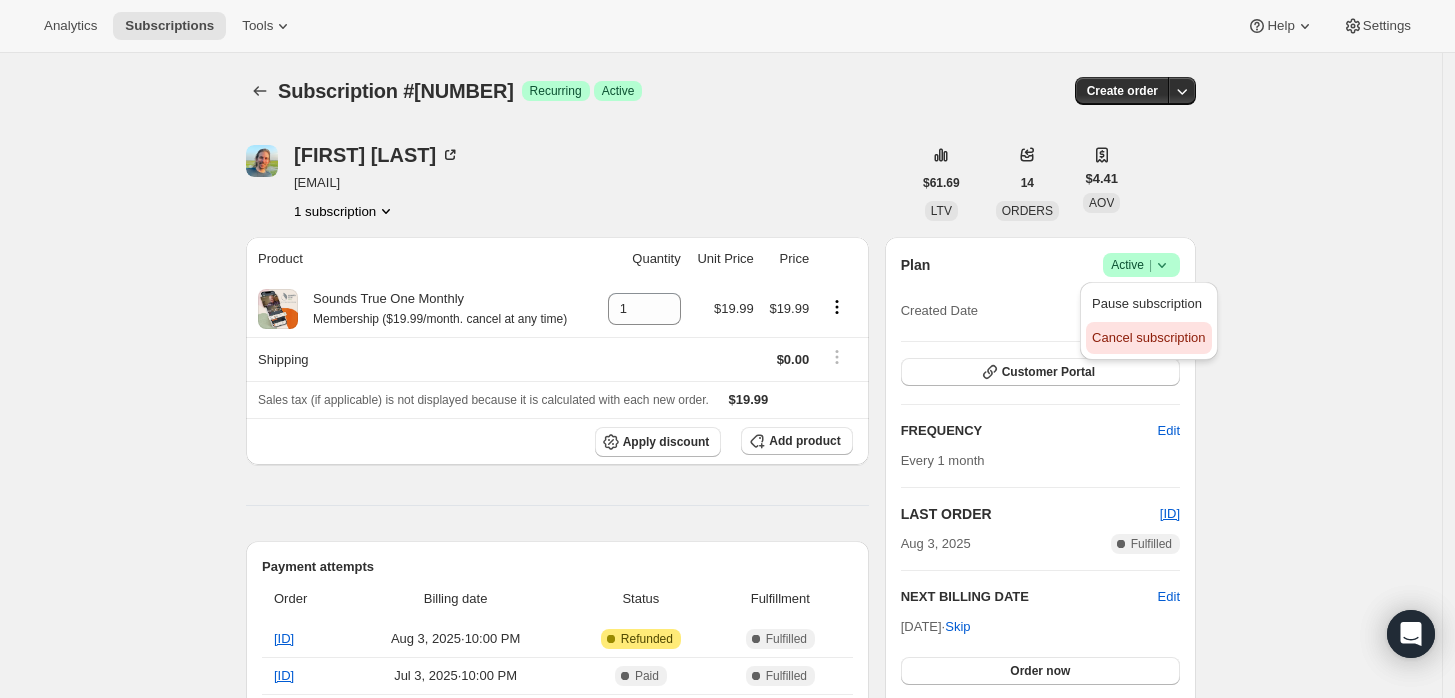 click on "Cancel subscription" at bounding box center (1148, 337) 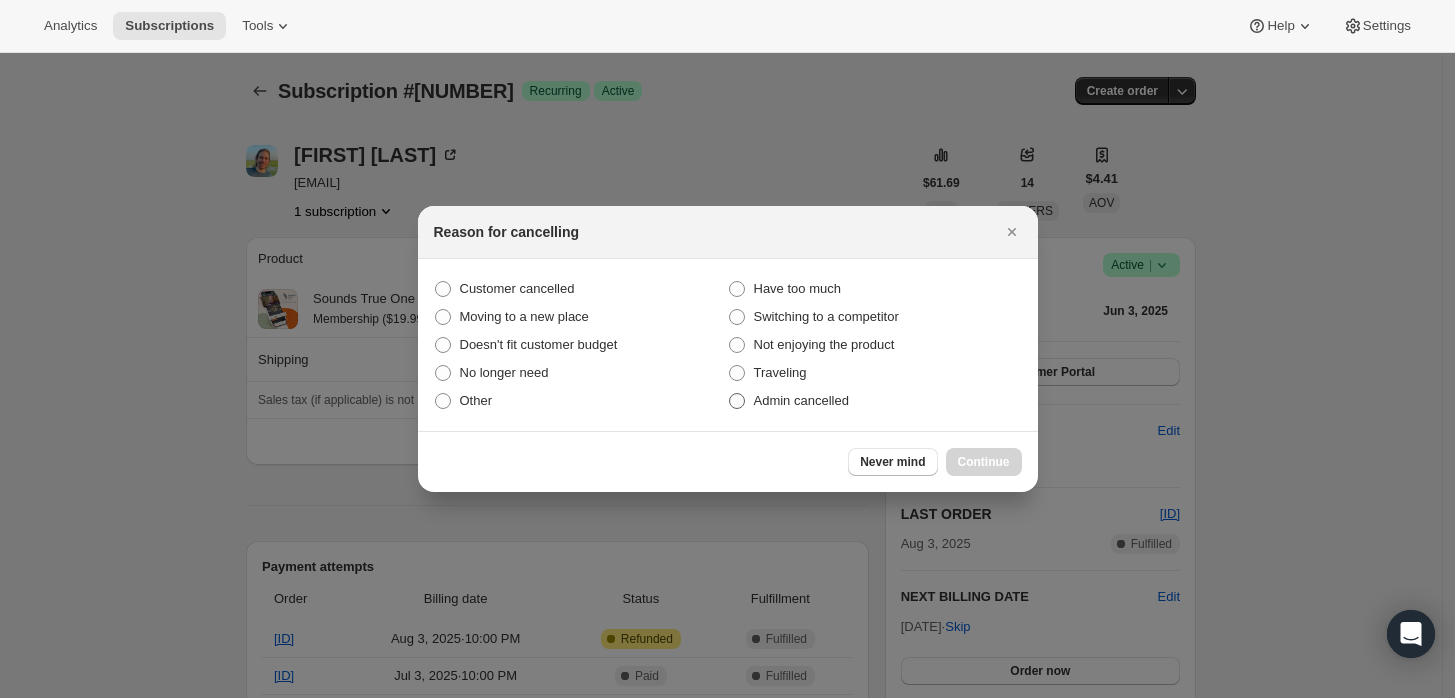 click on "Admin cancelled" at bounding box center [801, 400] 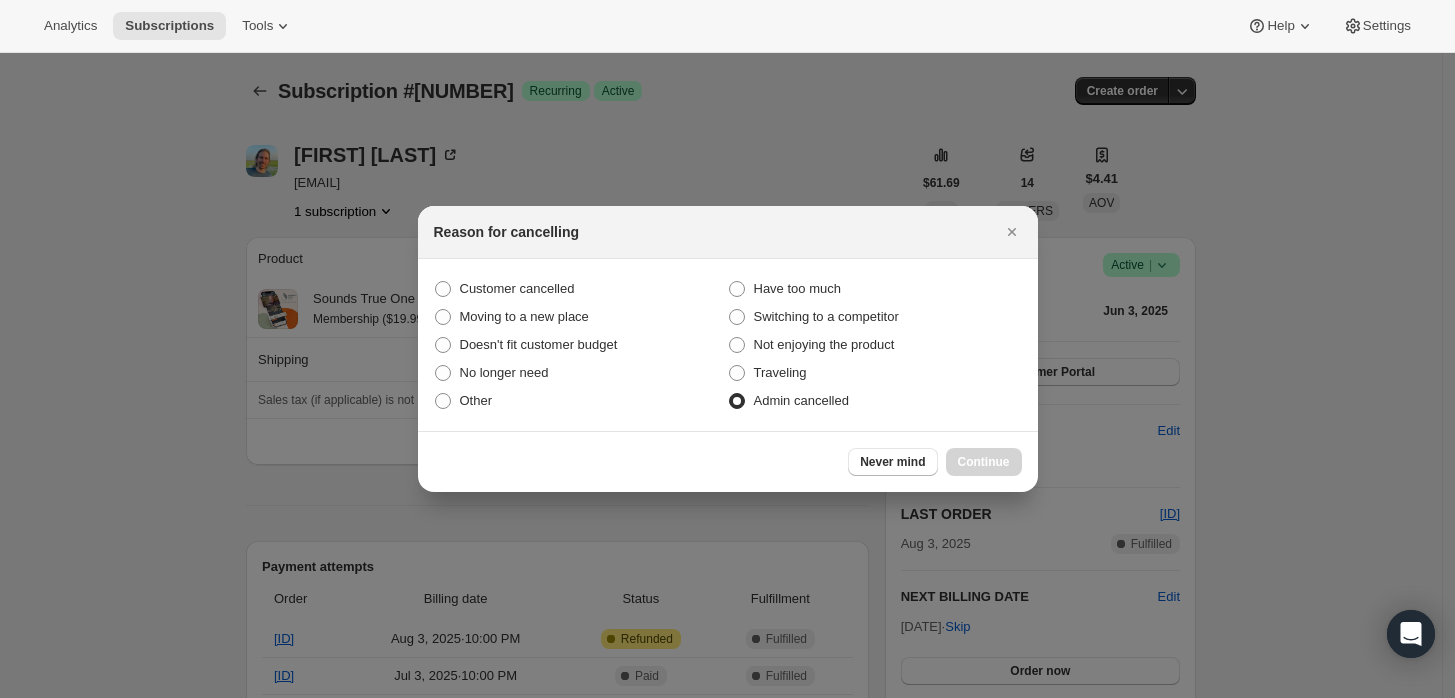 radio on "true" 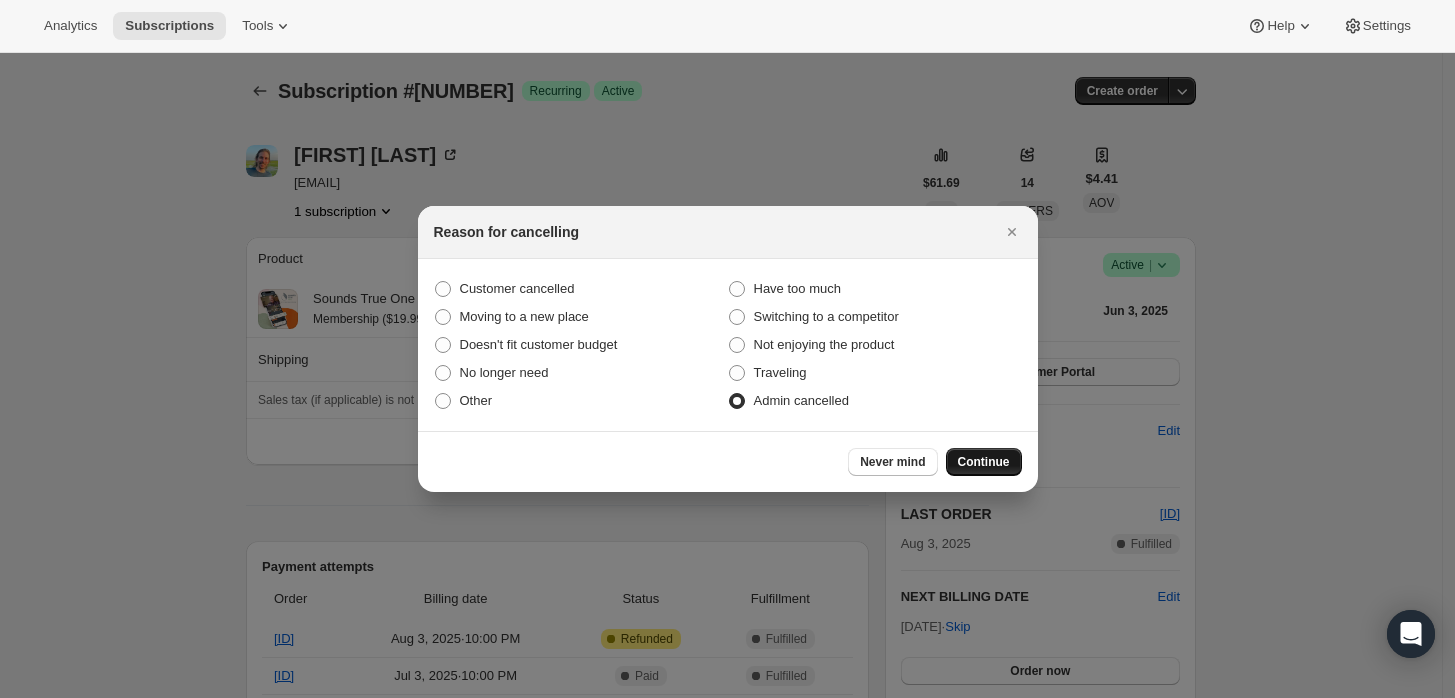 click on "Continue" at bounding box center (984, 462) 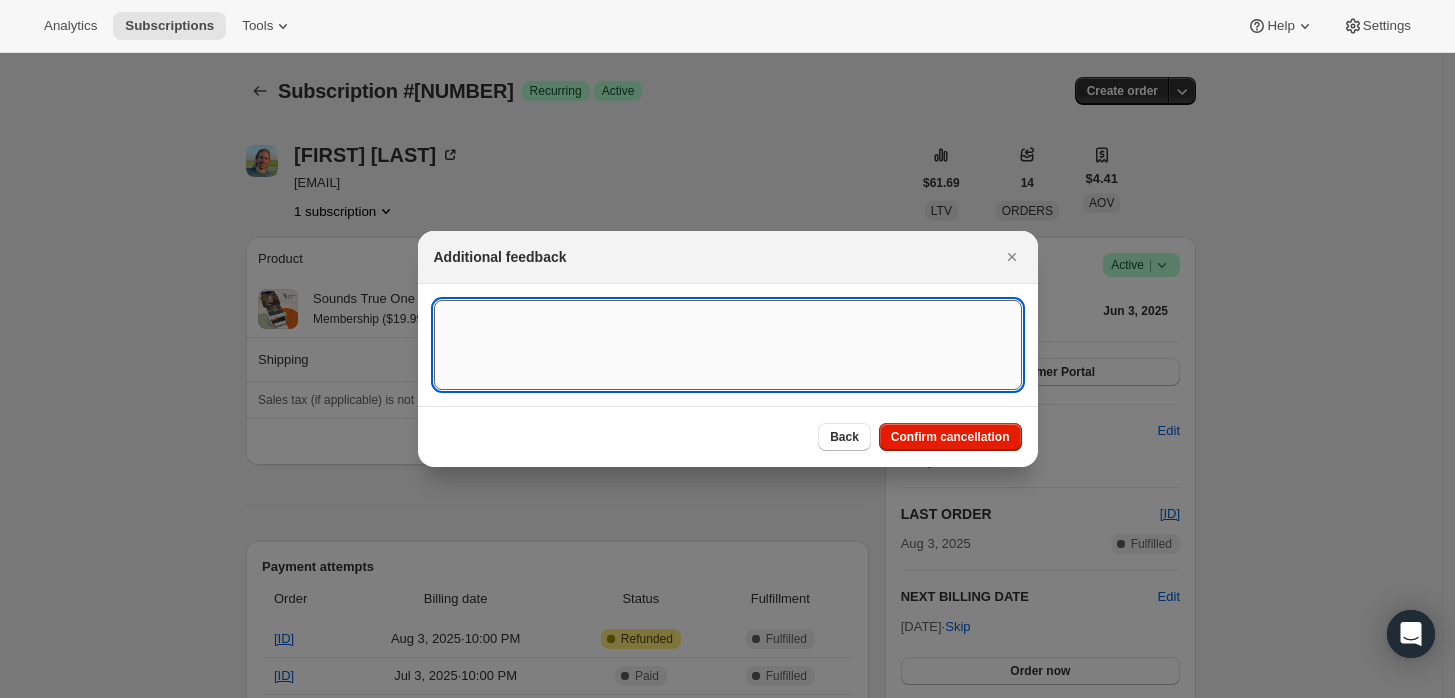 click at bounding box center [728, 345] 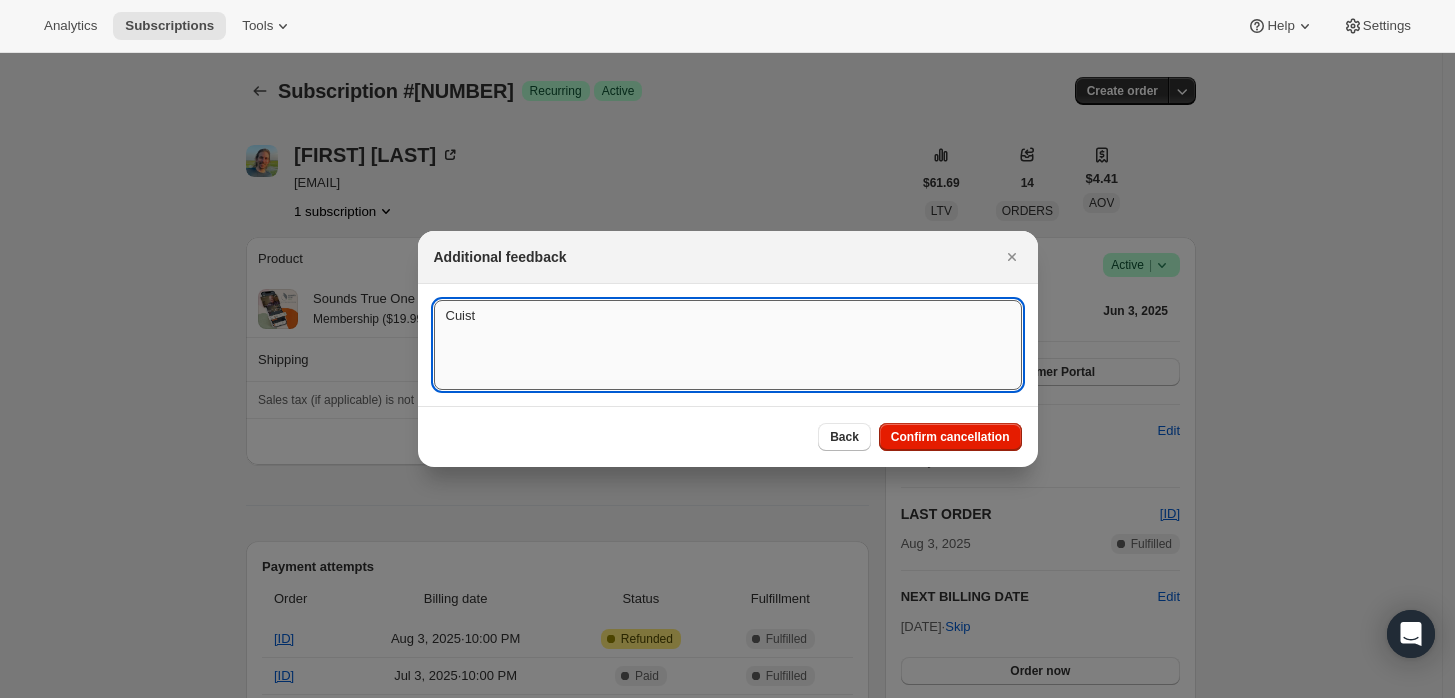 type on "Cuisto" 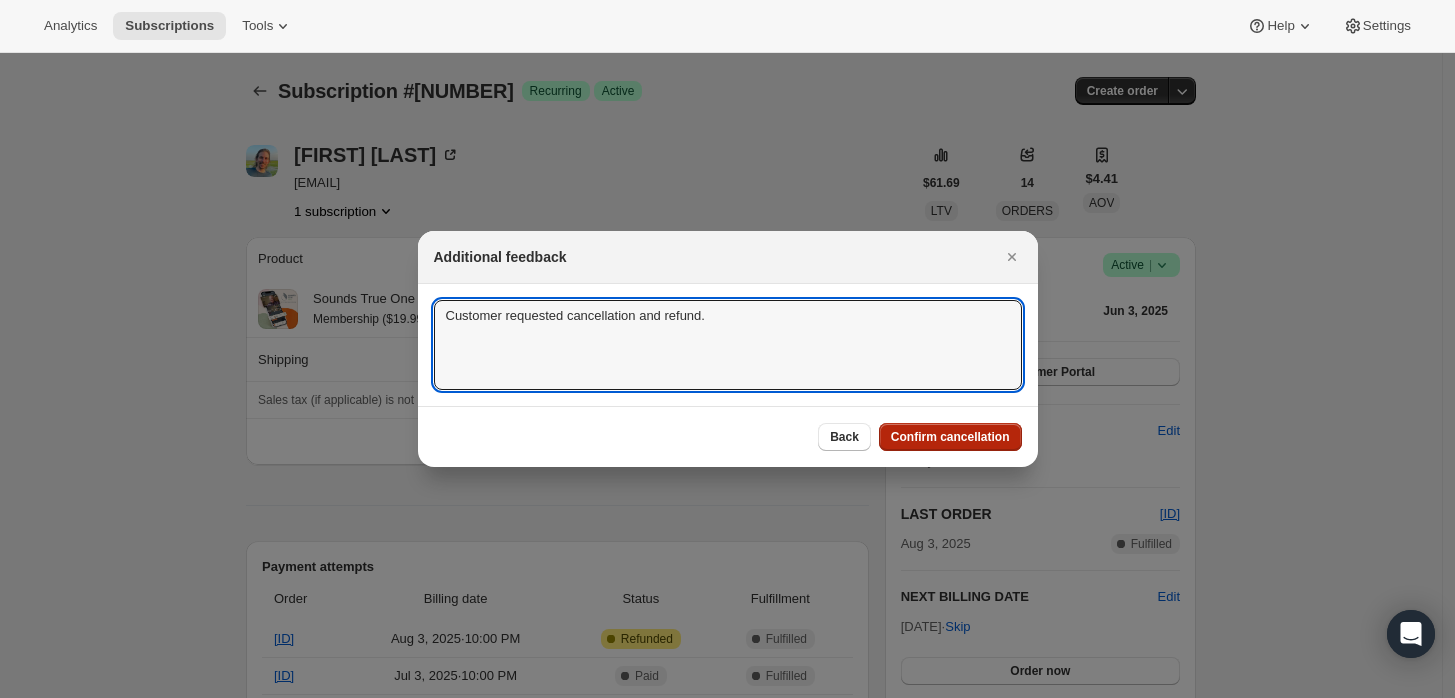 type on "Customer requested cancellation and refund." 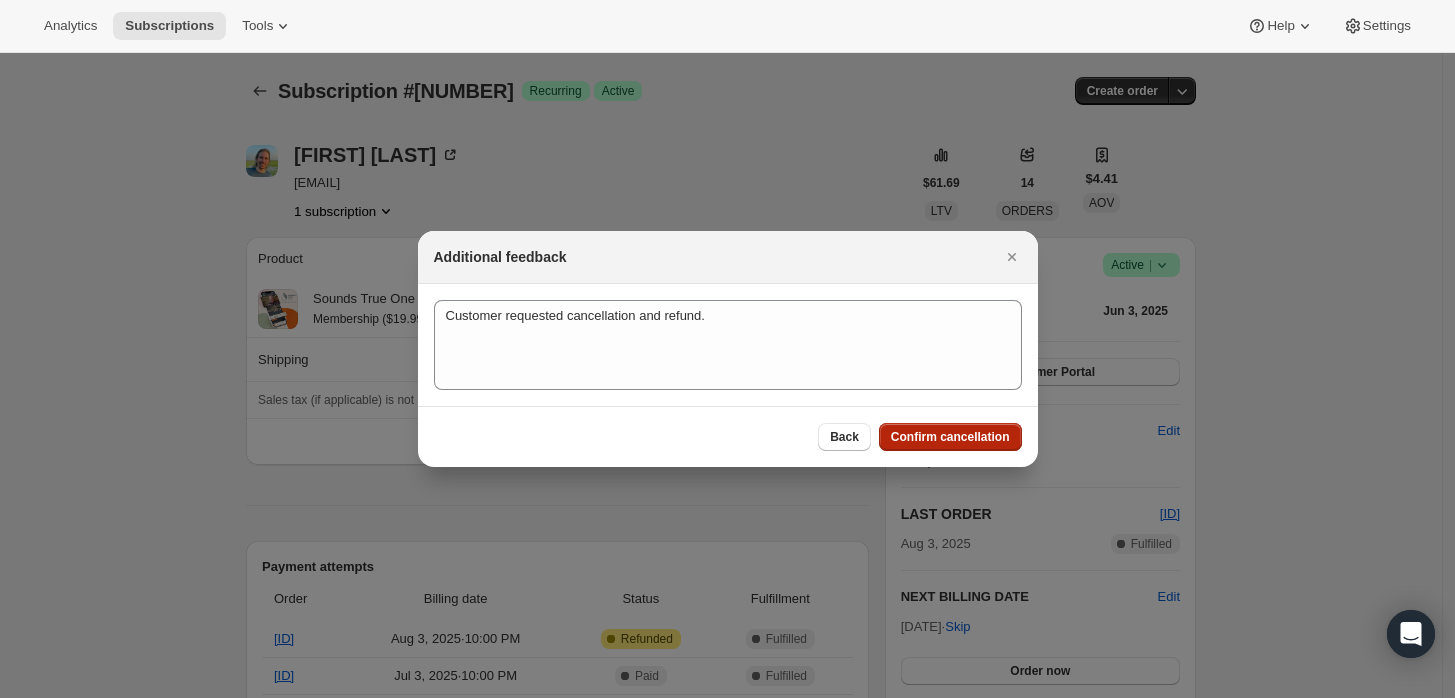 click on "Confirm cancellation" at bounding box center (950, 437) 